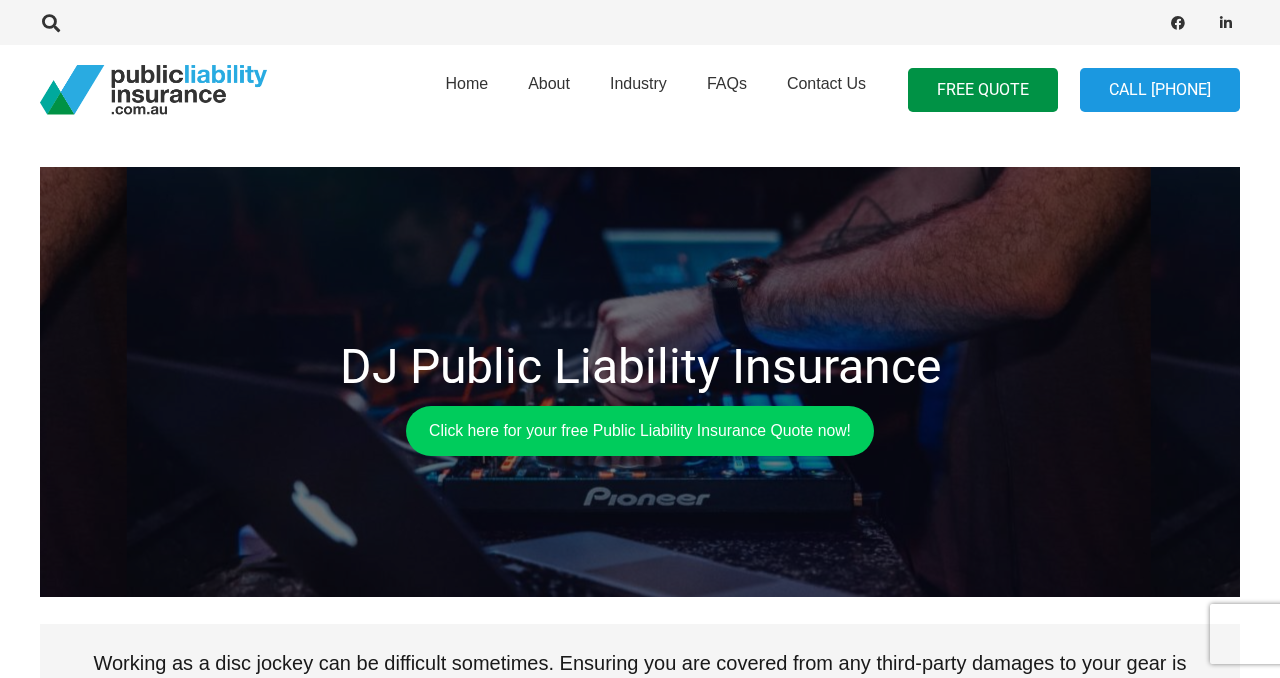 scroll, scrollTop: 0, scrollLeft: 0, axis: both 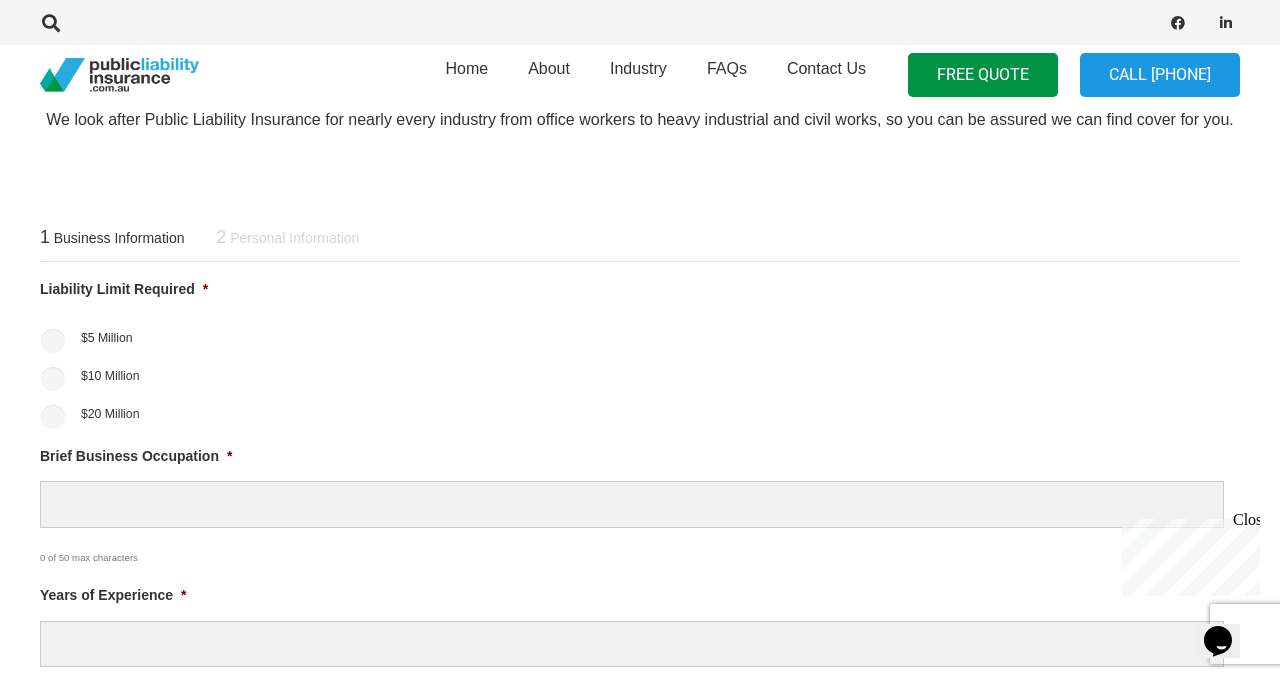 click on "$5 Million" at bounding box center (107, 338) 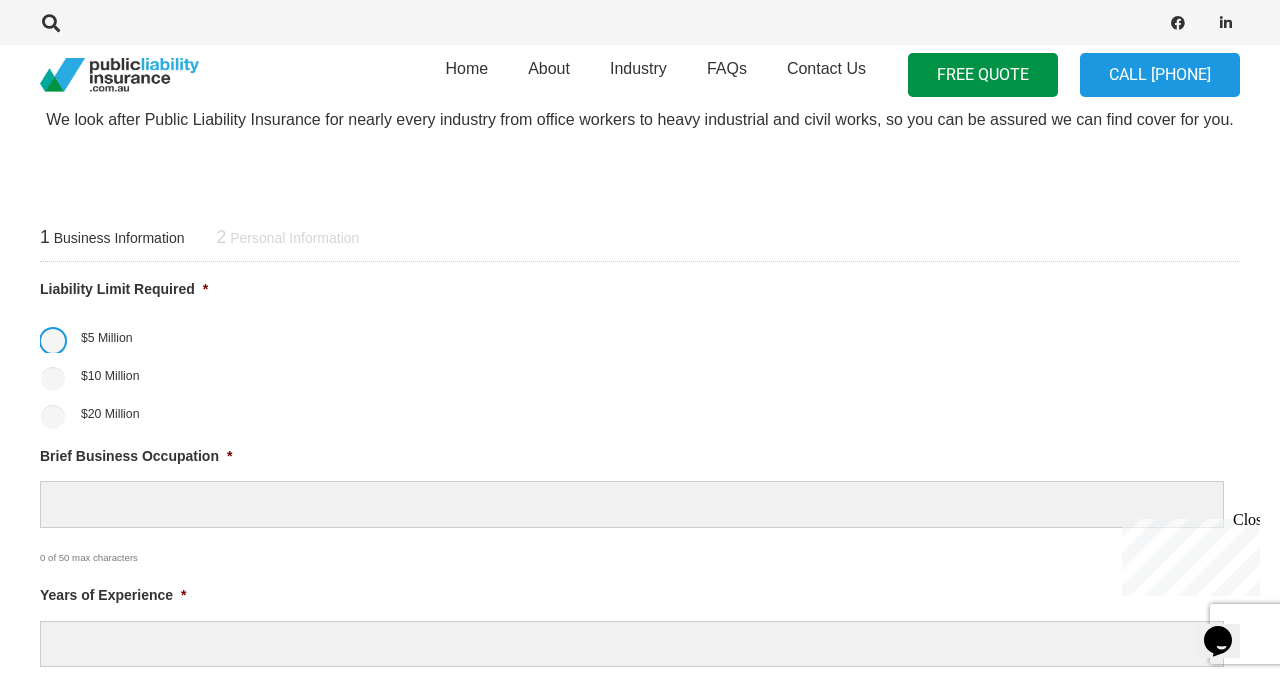 click on "$5 Million" at bounding box center [53, 341] 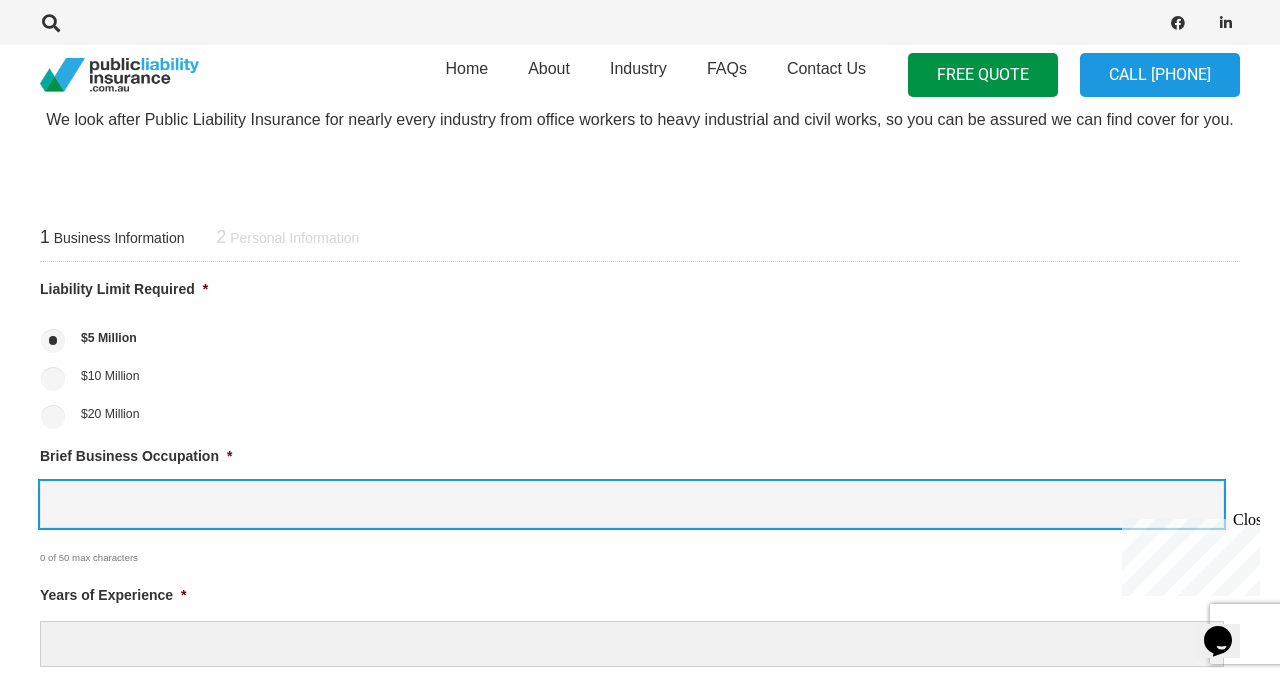 click on "Brief Business Occupation *" at bounding box center [632, 504] 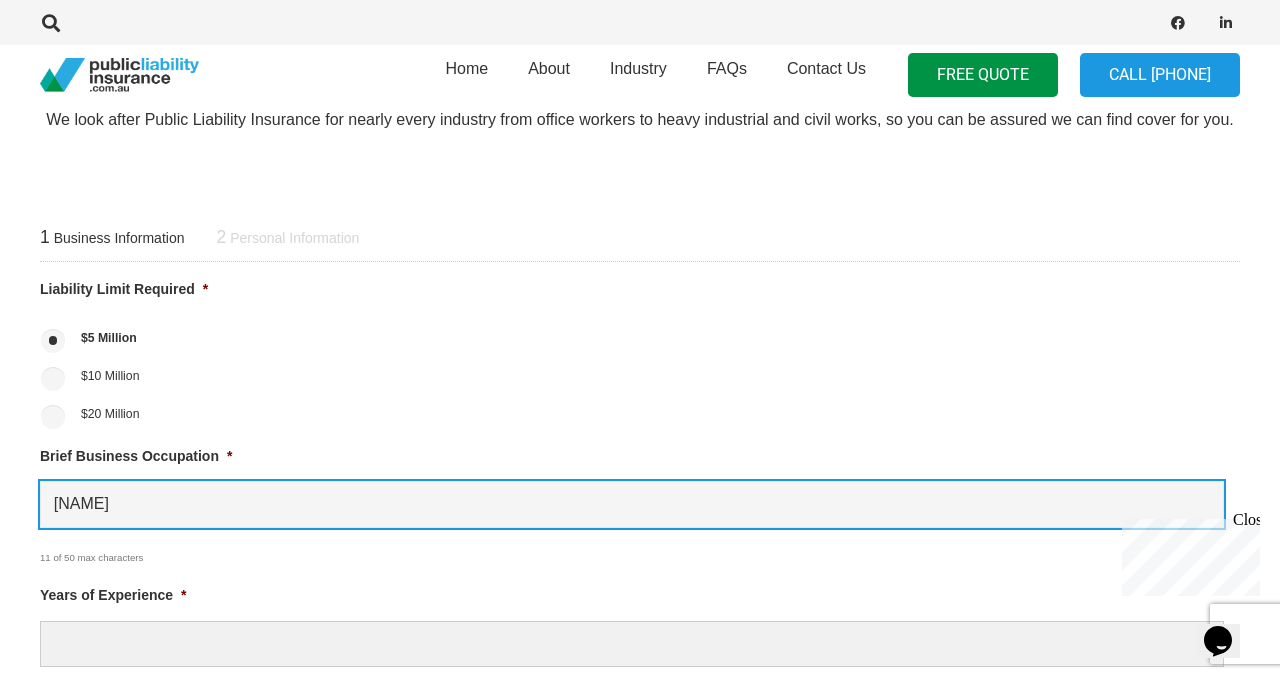 type on "Disc jockey" 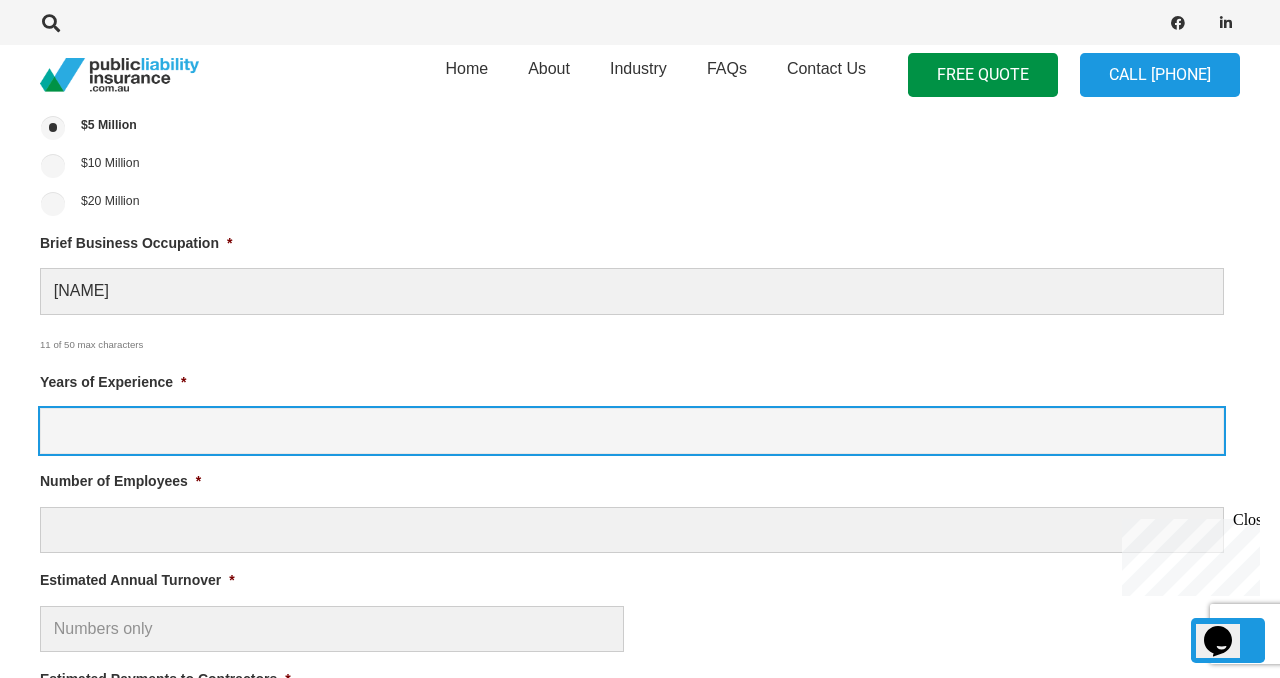 scroll, scrollTop: 873, scrollLeft: 0, axis: vertical 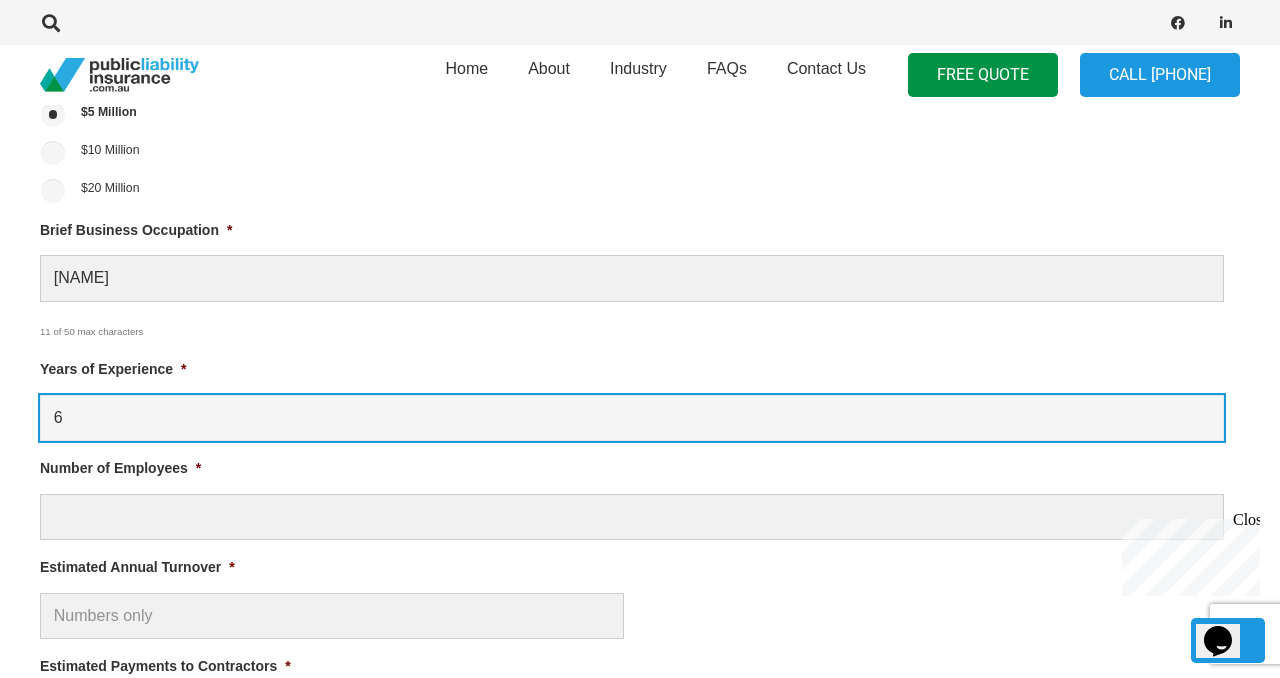 type on "6" 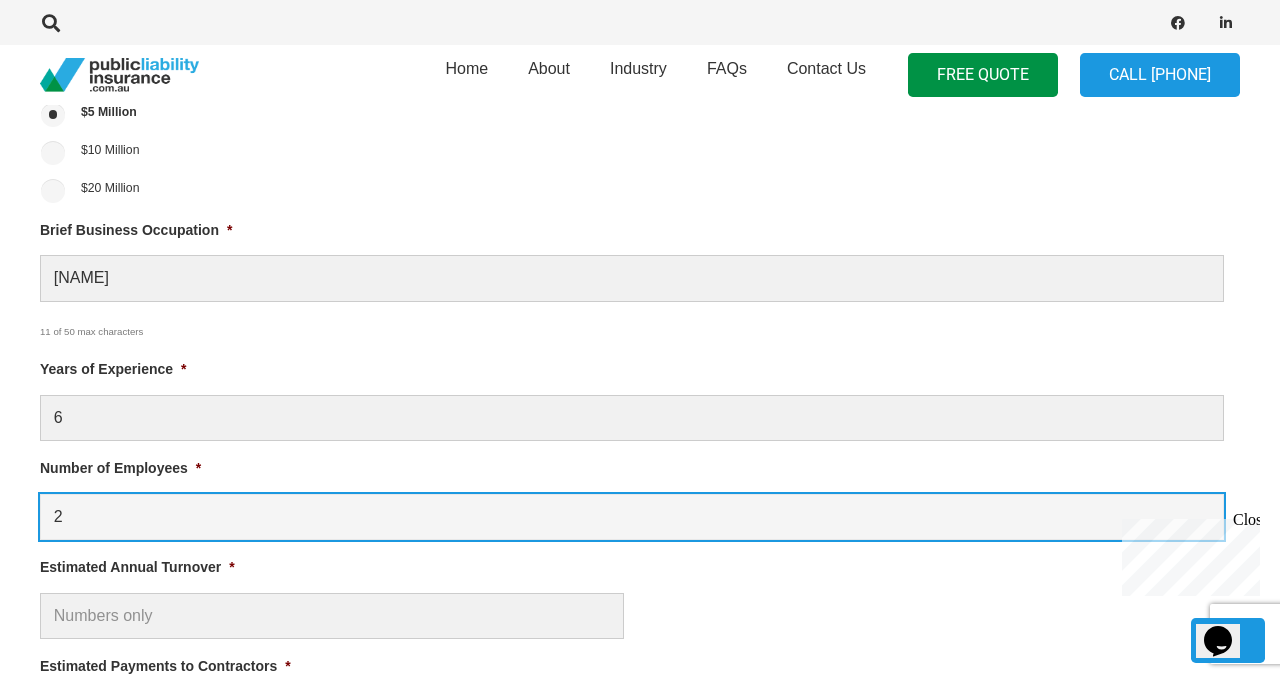 type on "2" 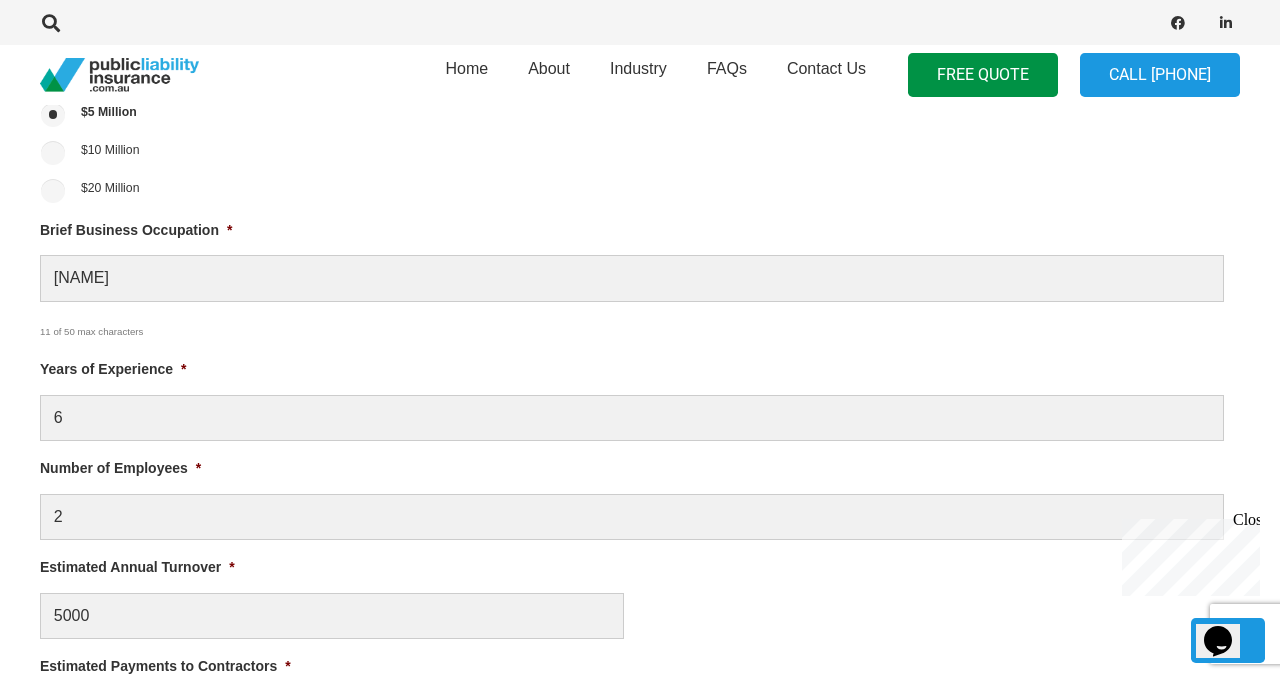 type on "$ 5,000.00" 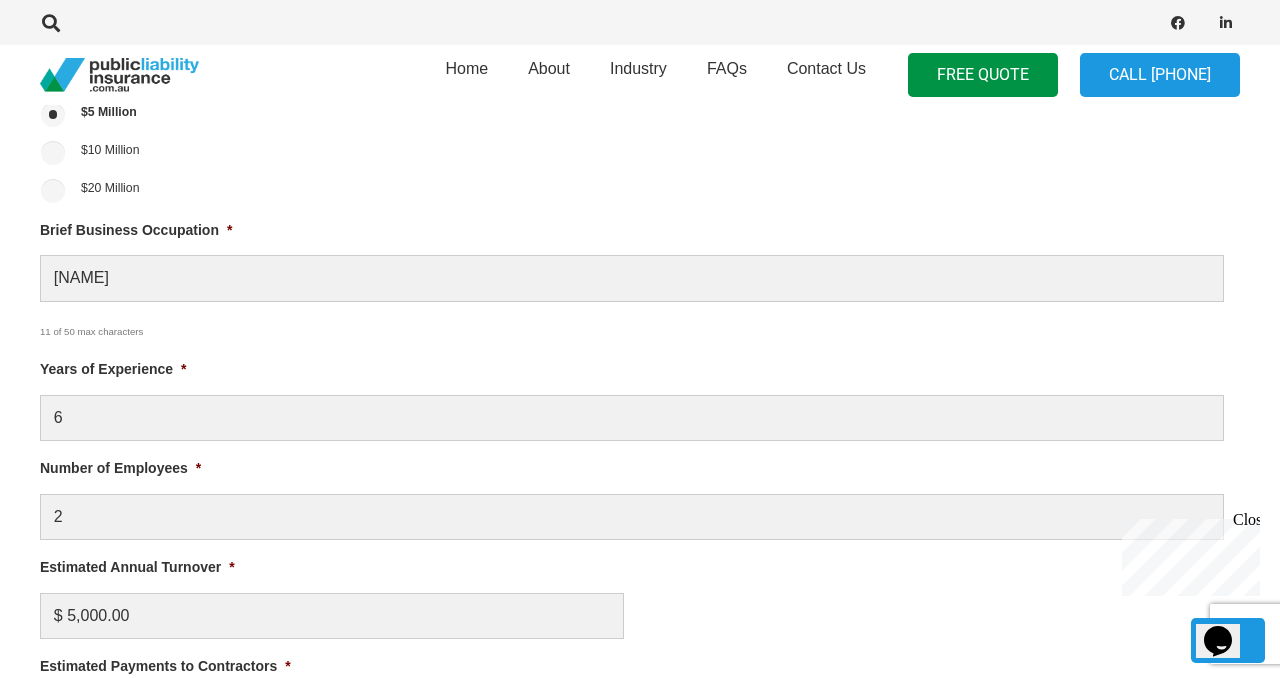 scroll, scrollTop: 1249, scrollLeft: 0, axis: vertical 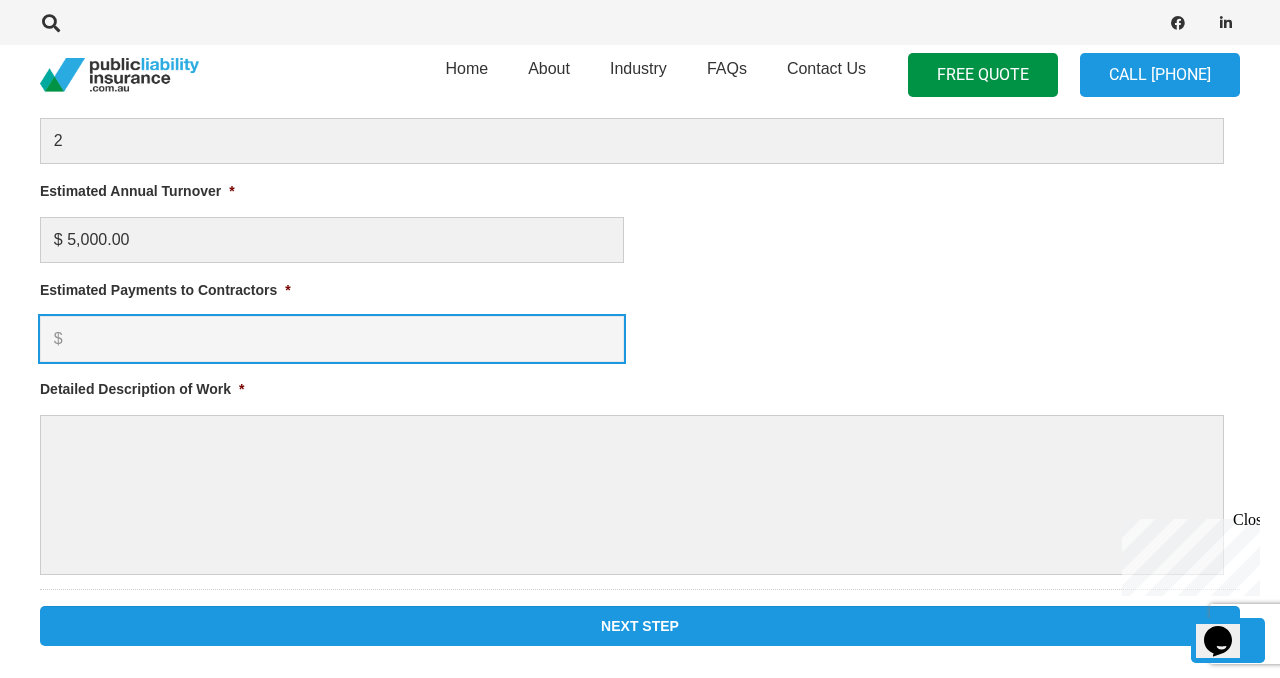 click on "Estimated Payments to Contractors *" at bounding box center [332, 339] 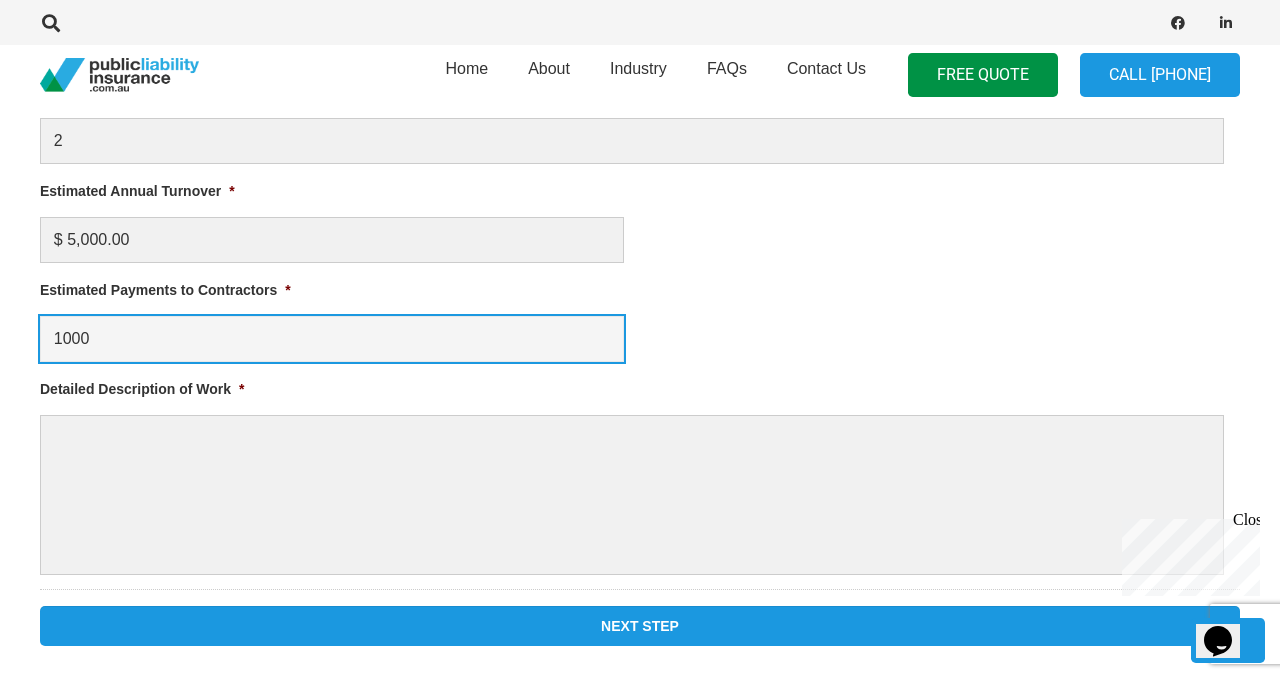 type on "1000" 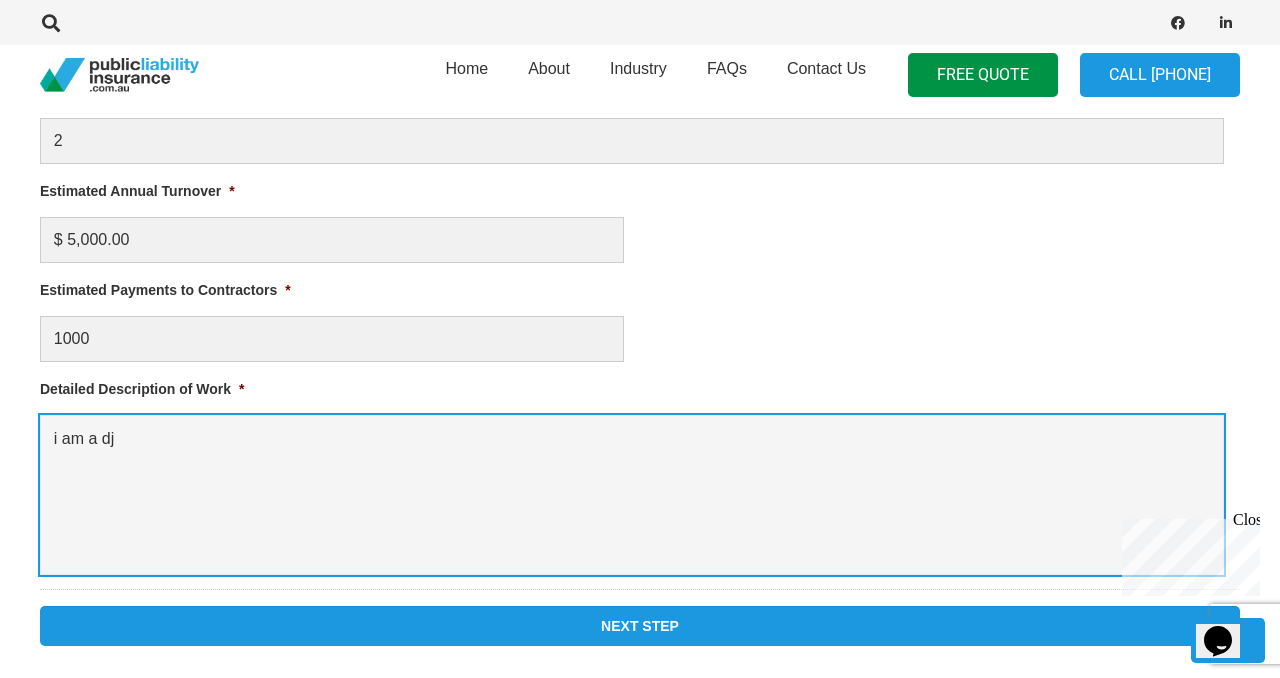 type on "i am a dj" 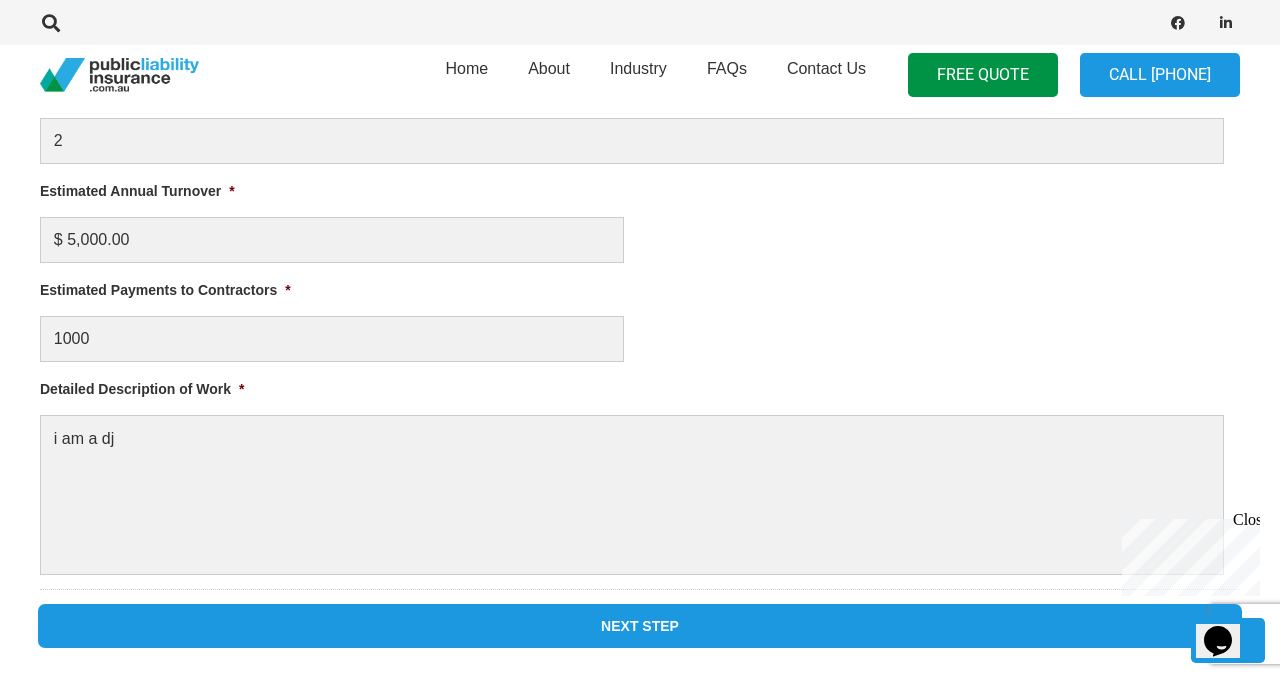 click on "Next Step" at bounding box center (640, 626) 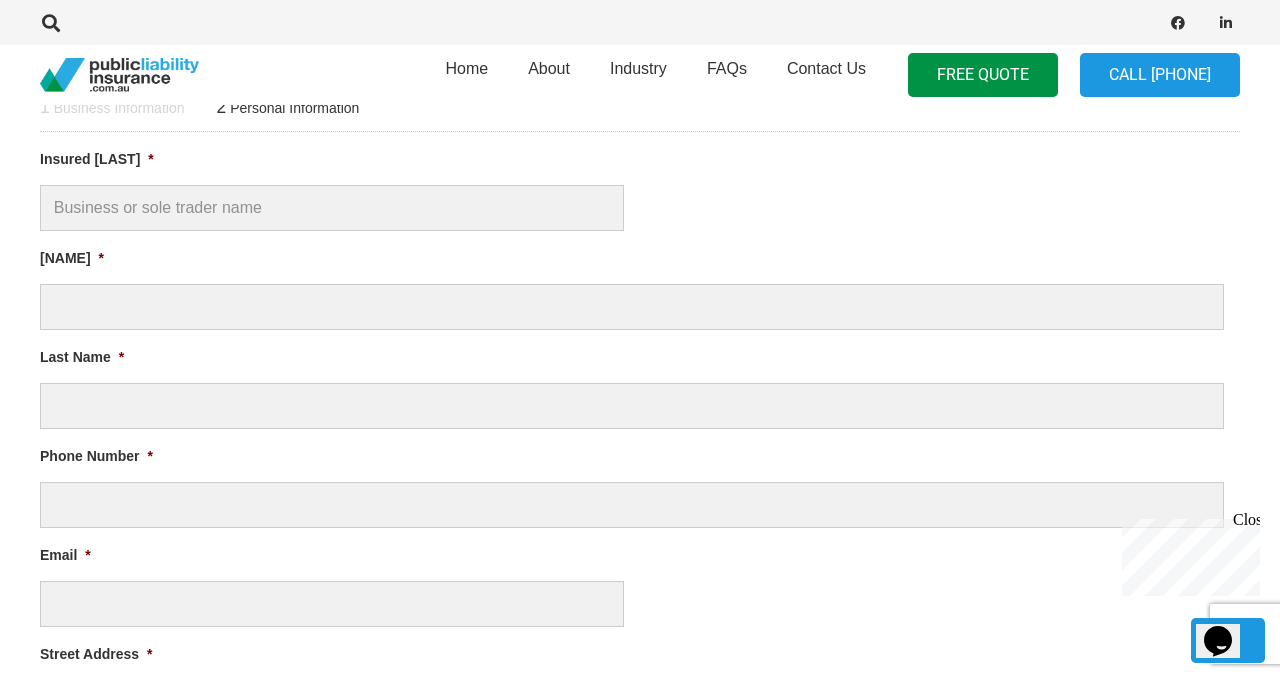 scroll, scrollTop: 779, scrollLeft: 0, axis: vertical 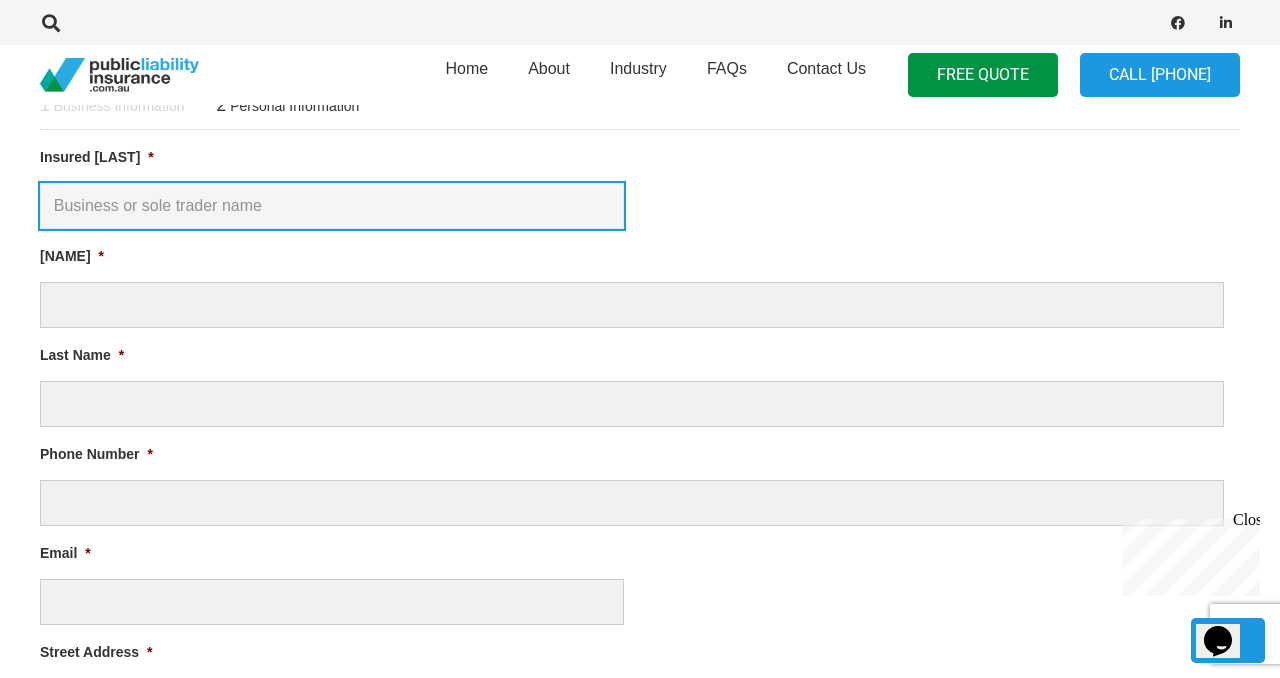 click on "Insured Name *" at bounding box center [332, 206] 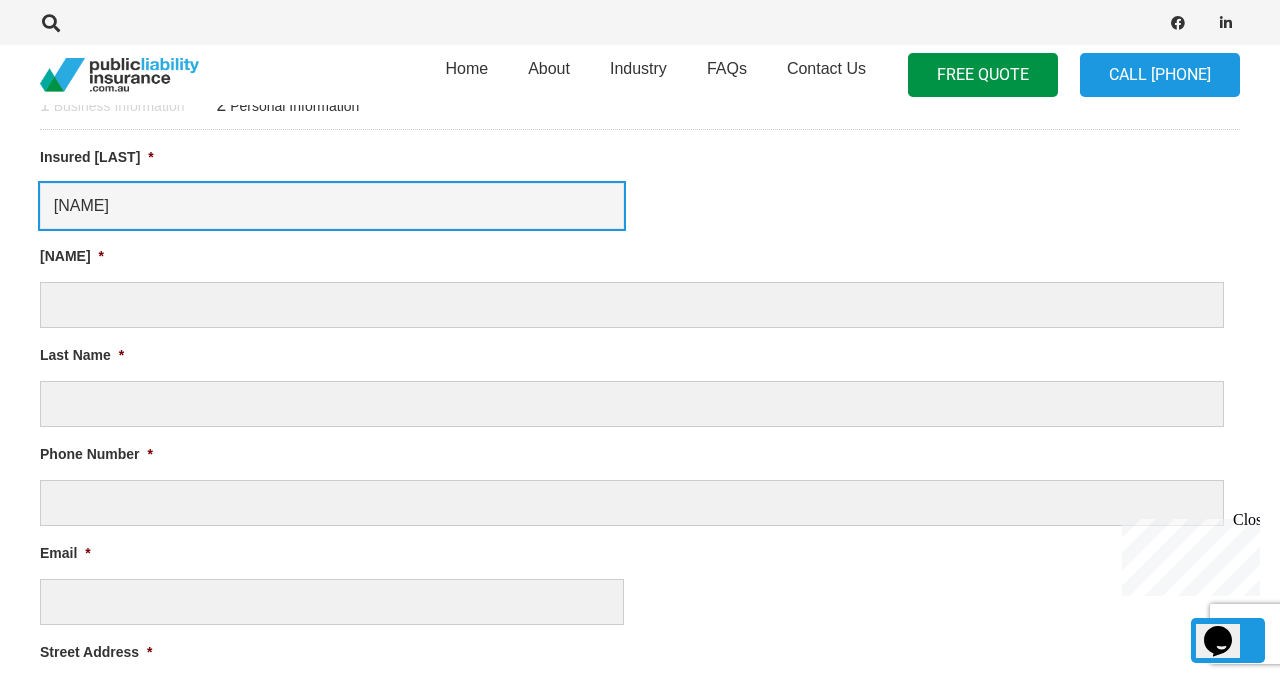 type on "DJ Stevo" 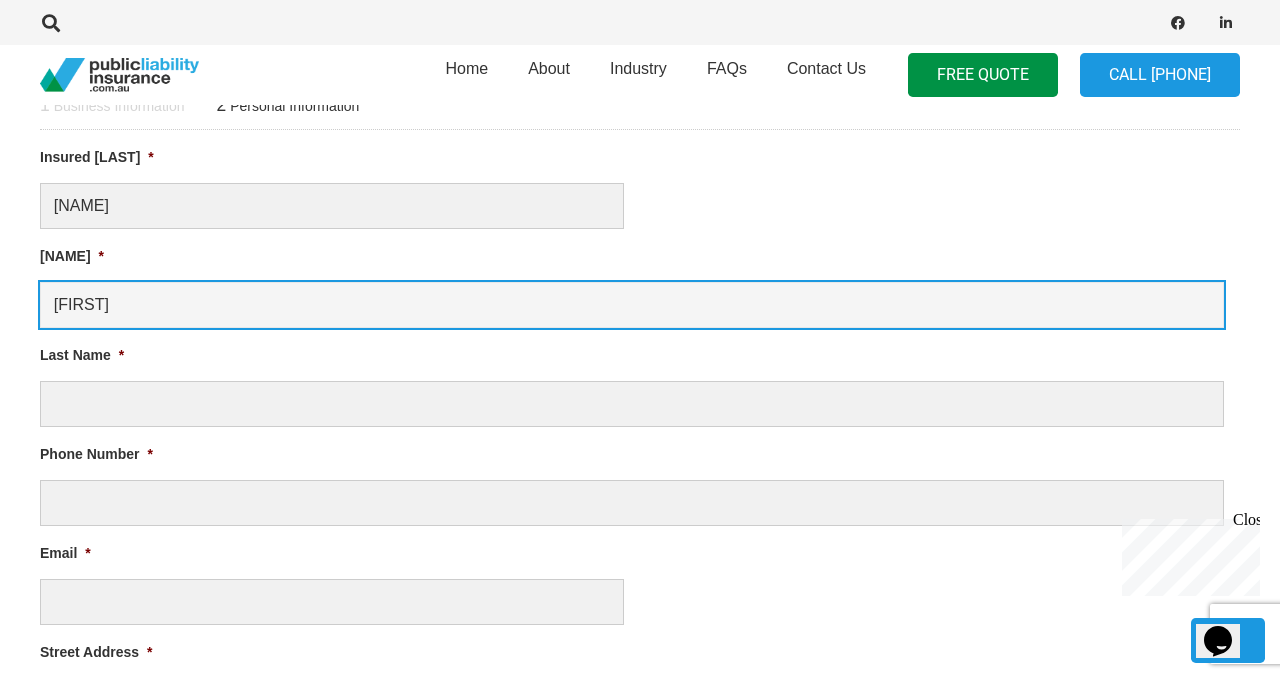 type on "steven" 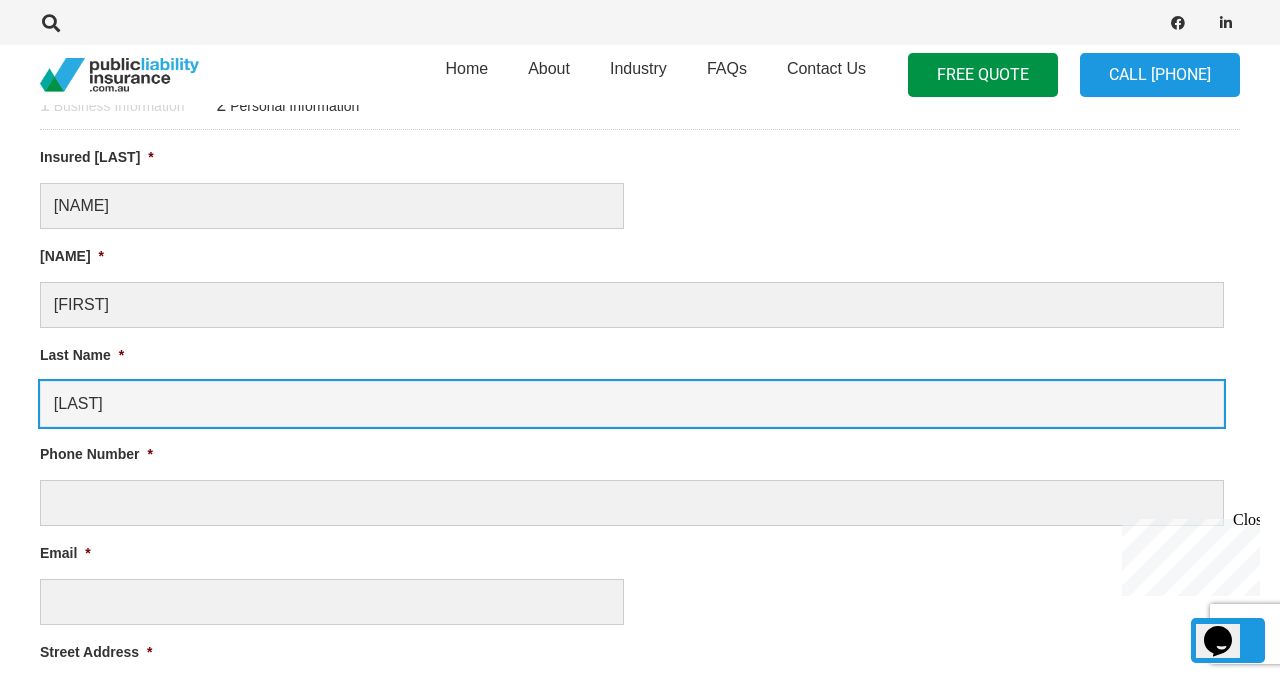 type on "batson" 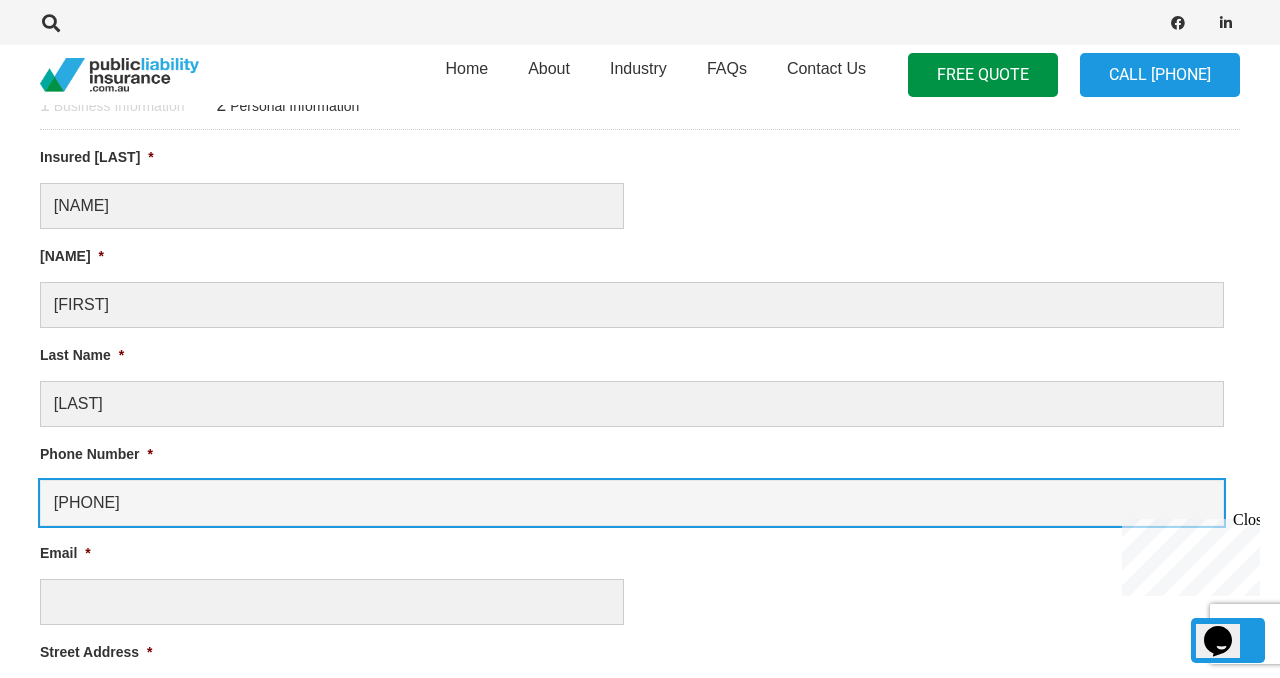 type on "0401631321" 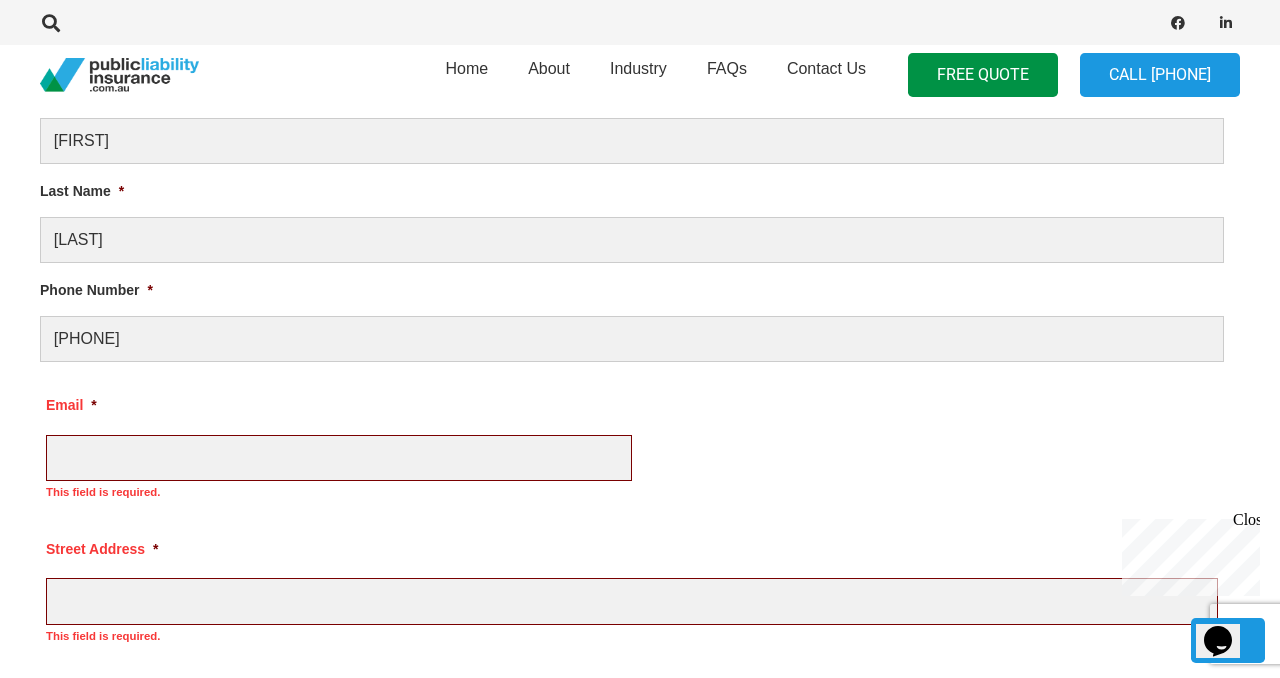 scroll, scrollTop: 1041, scrollLeft: 0, axis: vertical 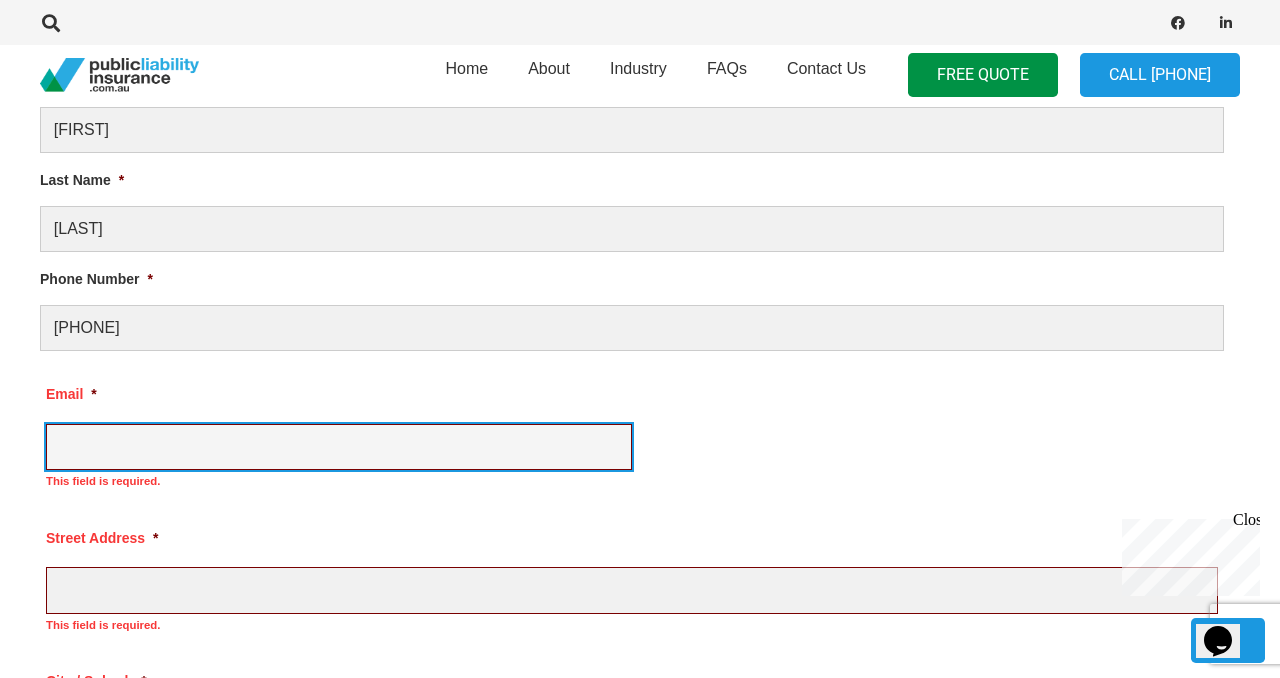 click on "Email *" at bounding box center (339, 447) 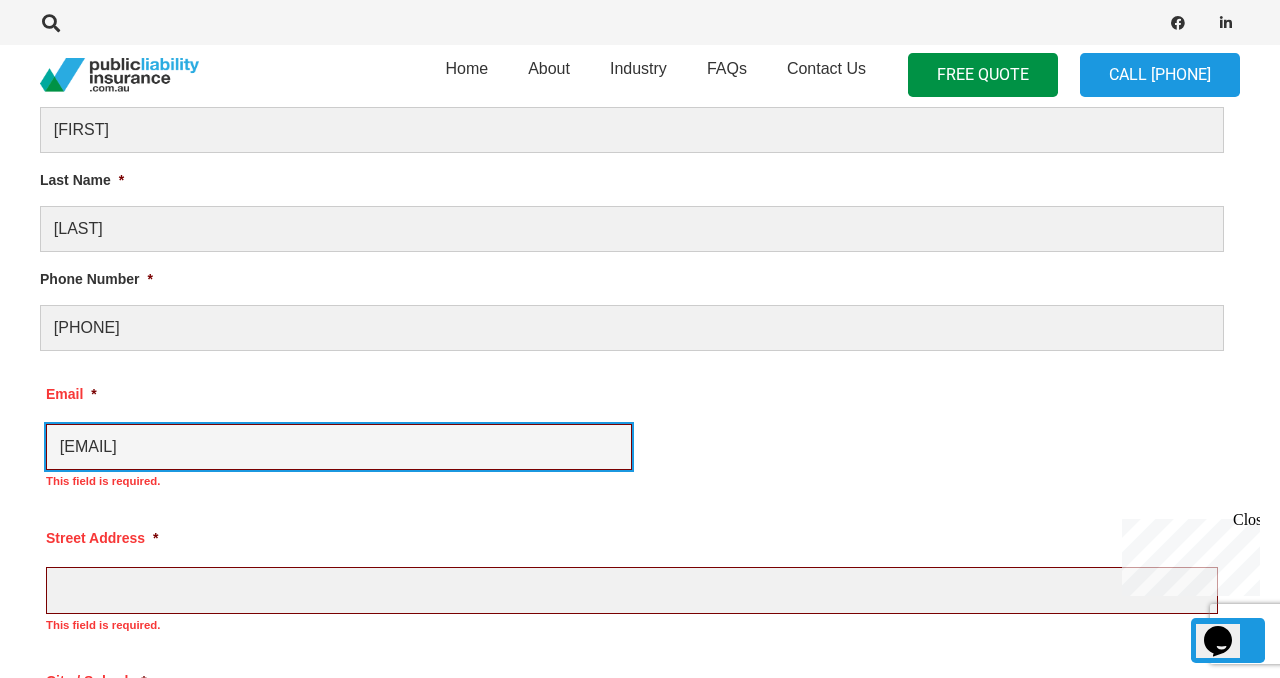 type on "[NUMBER] [STREET]" 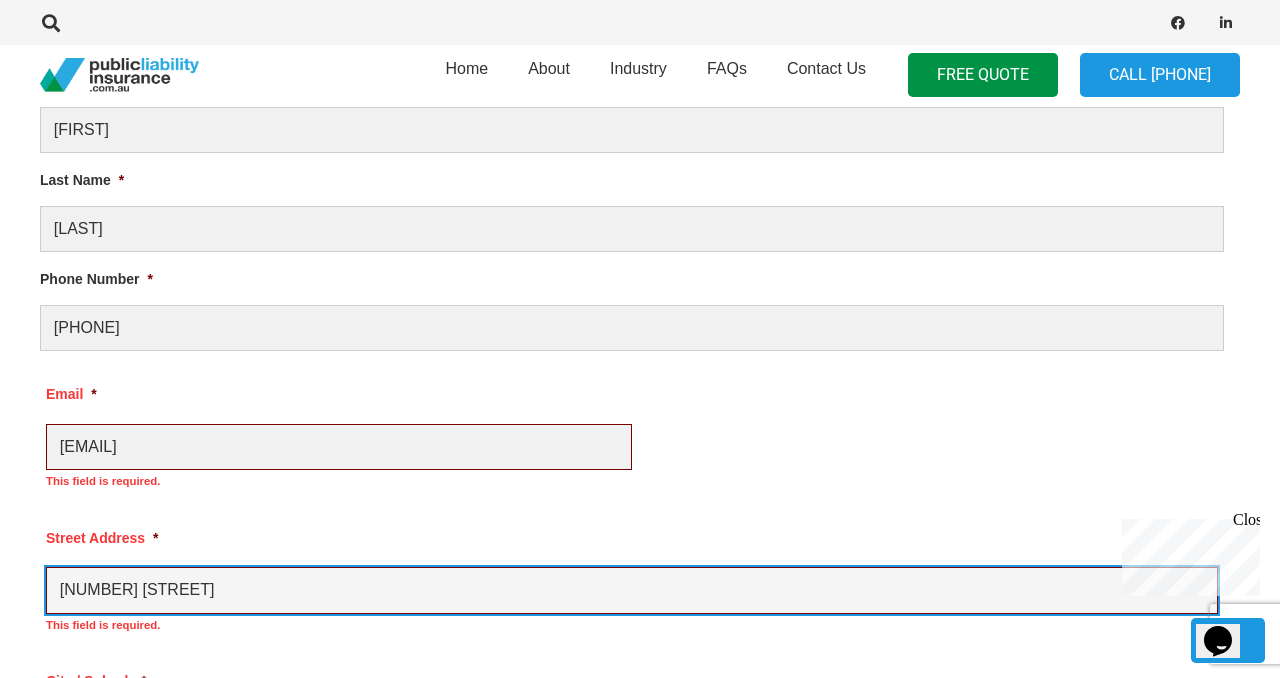 type on "[CITY]" 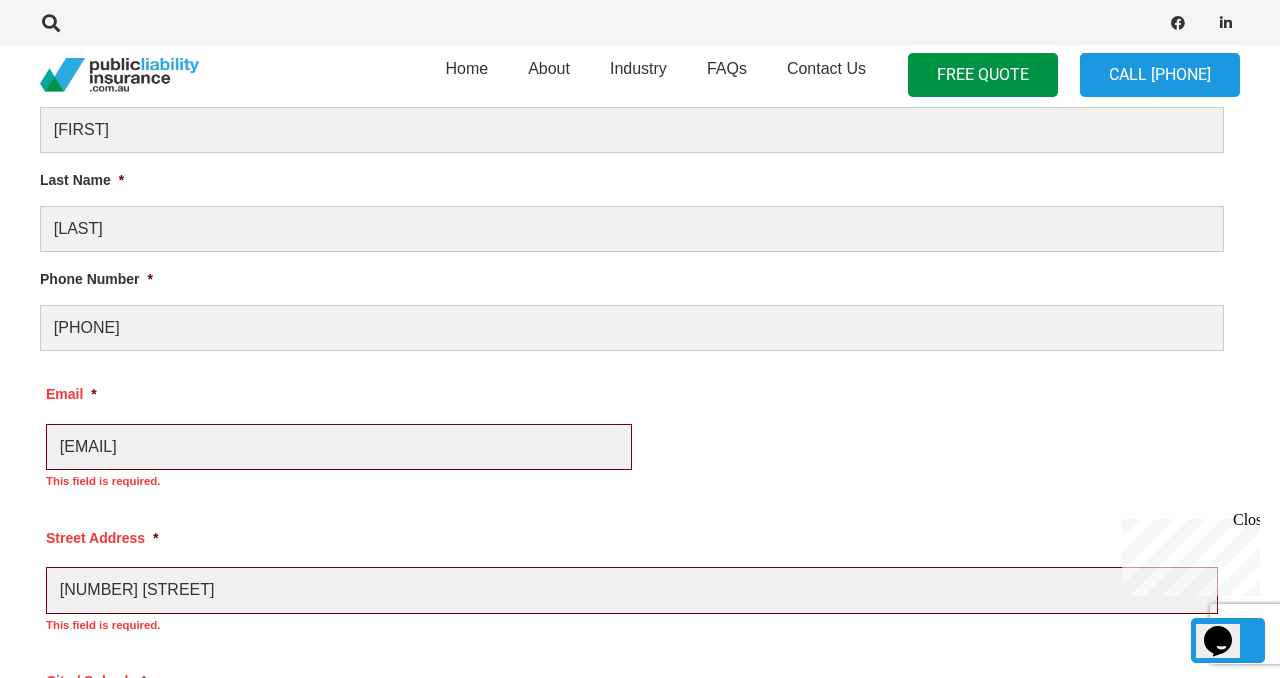 select on "[STATE]" 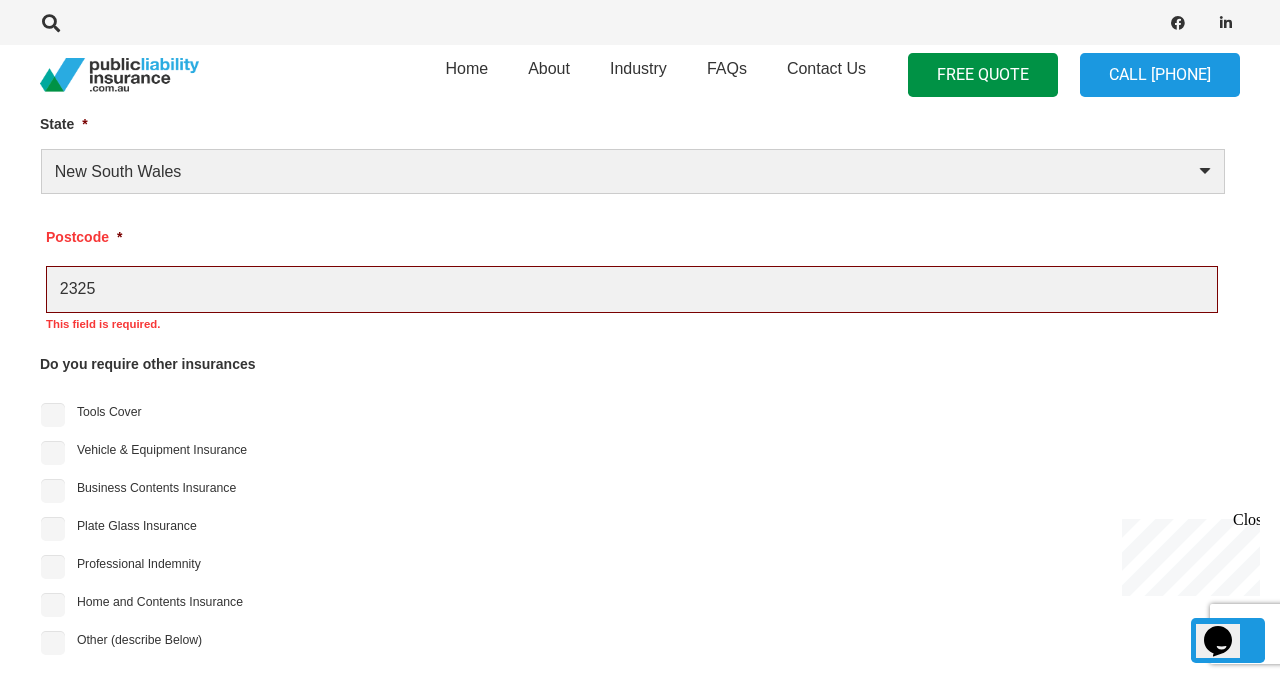 scroll, scrollTop: 1753, scrollLeft: 0, axis: vertical 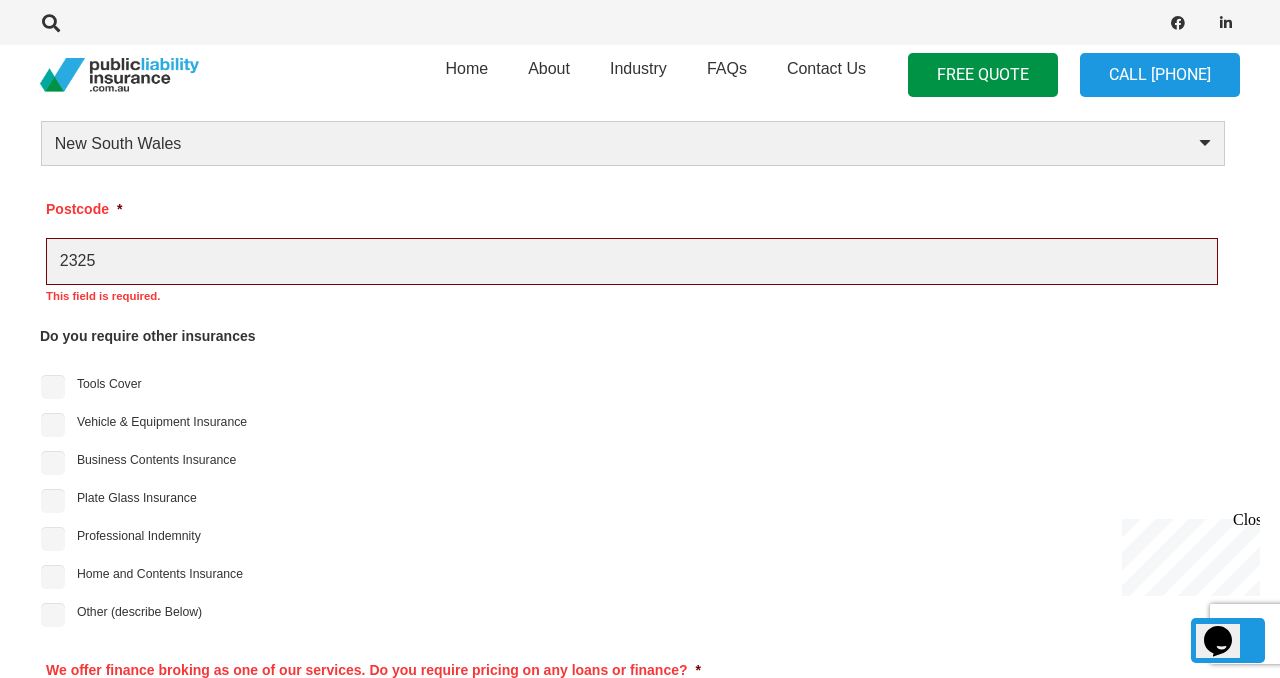 click on "Vehicle & Equipment Insurance" at bounding box center [162, 422] 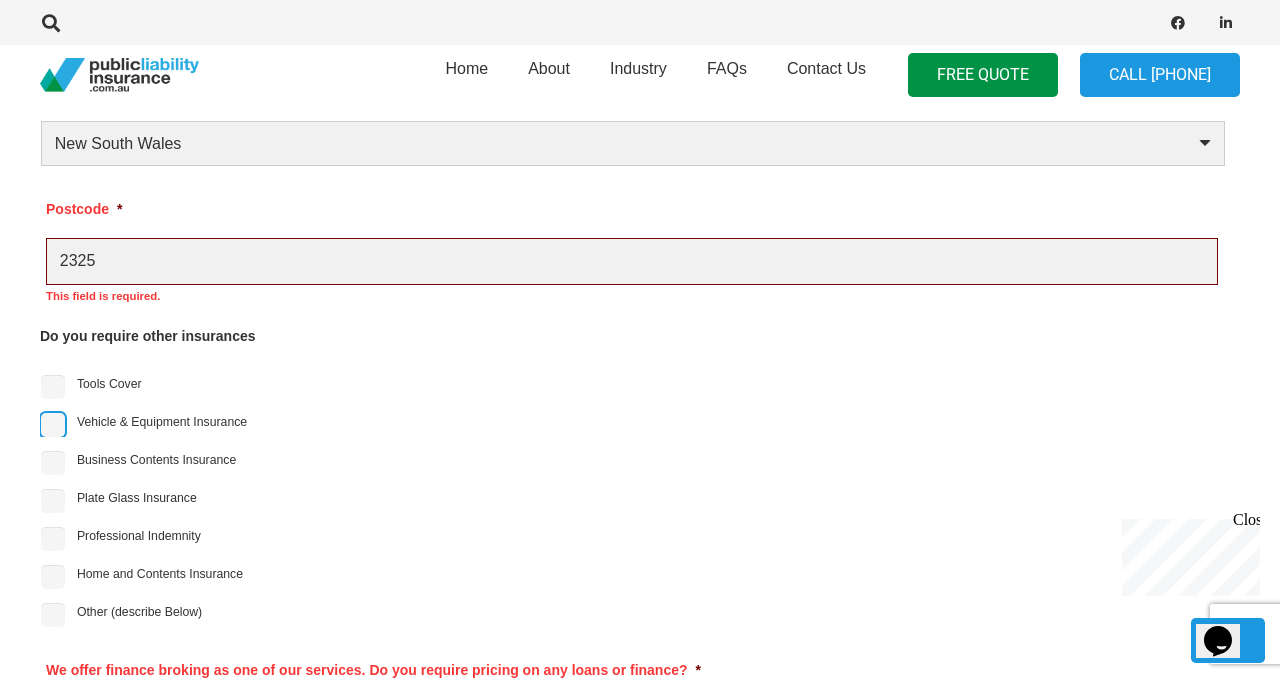 click on "Vehicle & Equipment Insurance" at bounding box center (53, 425) 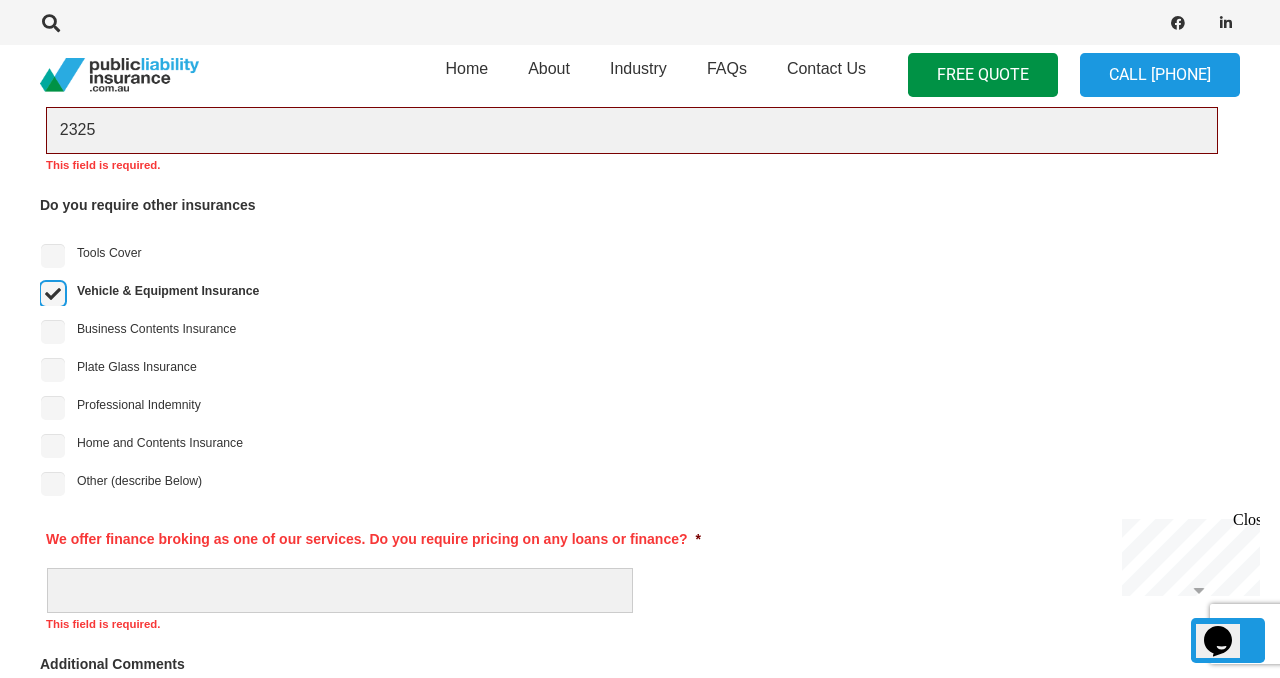 scroll, scrollTop: 1894, scrollLeft: 0, axis: vertical 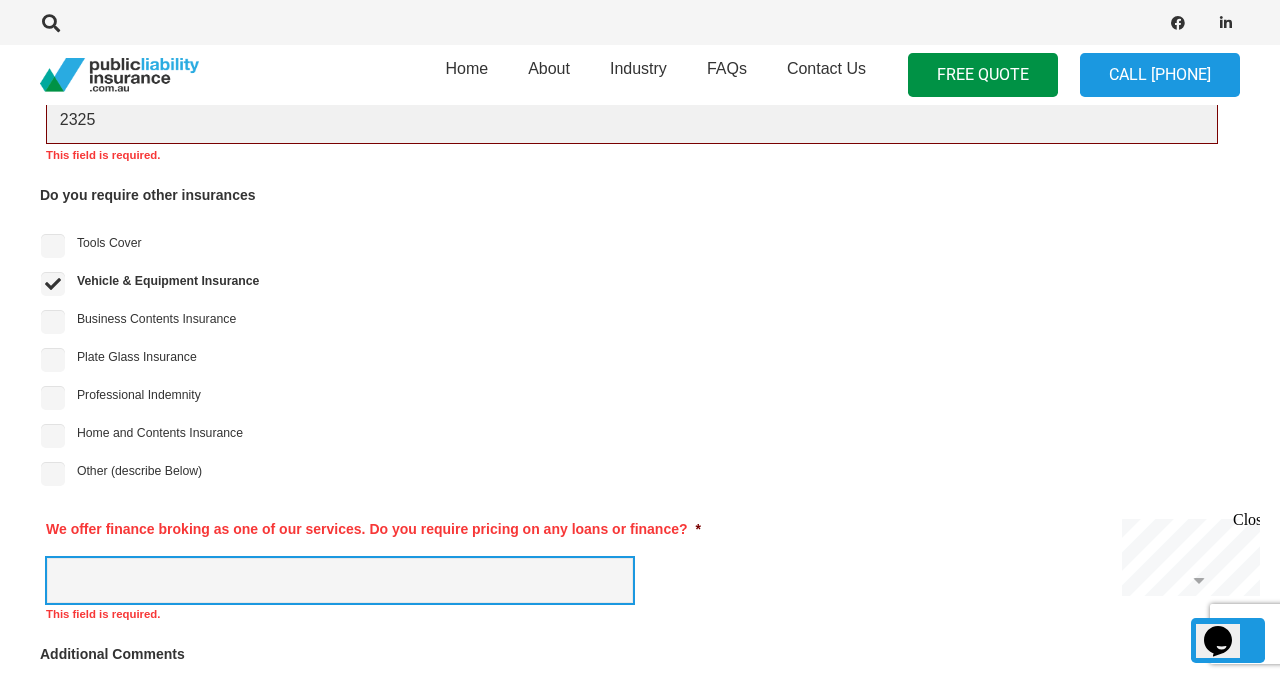 click on "Yes No" at bounding box center (340, 580) 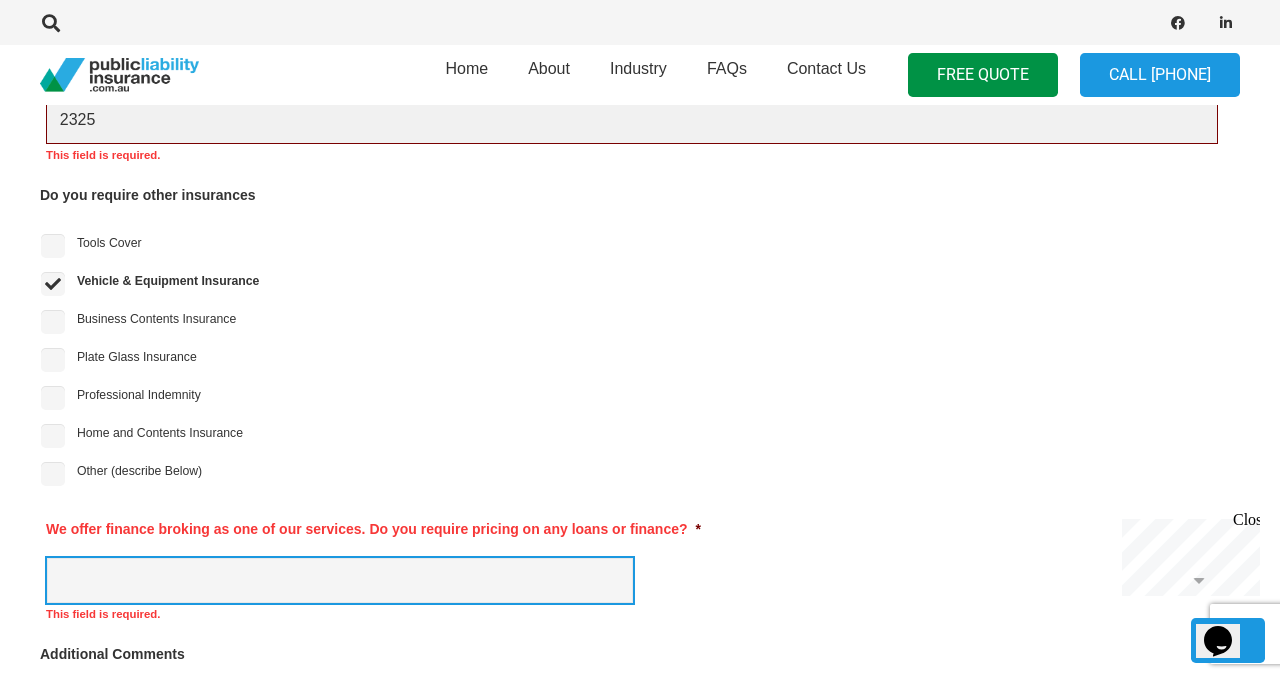 select on "No" 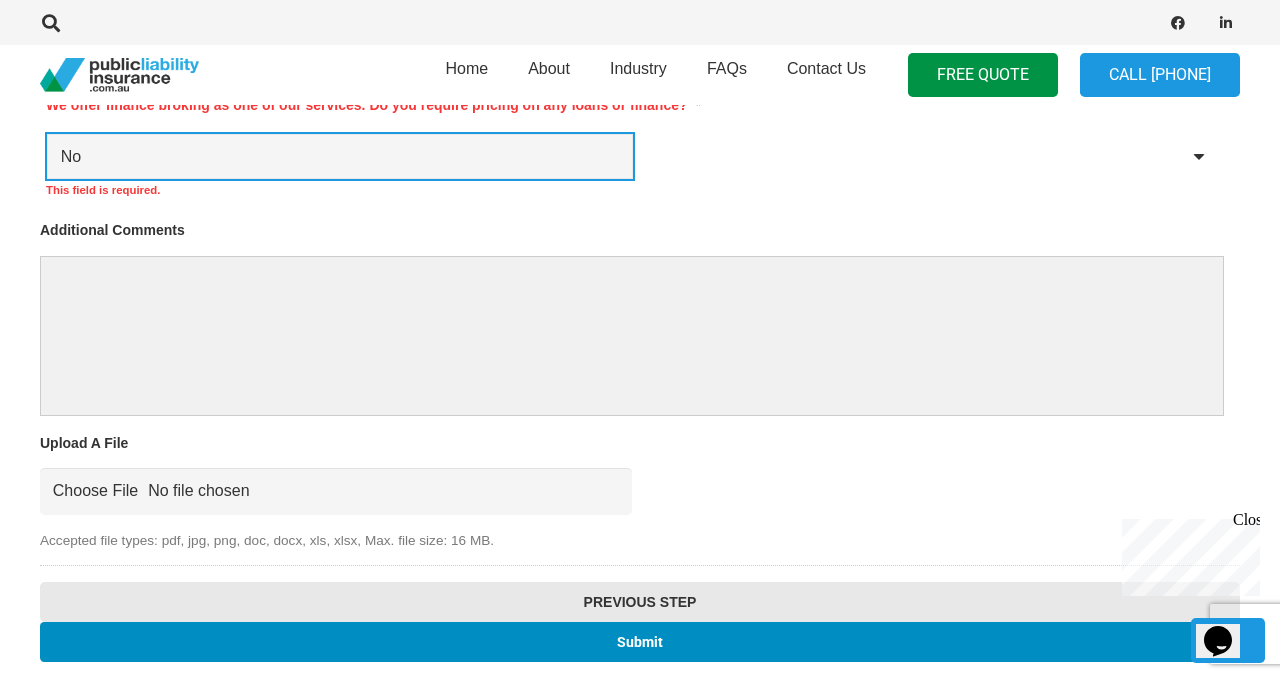 scroll, scrollTop: 2322, scrollLeft: 0, axis: vertical 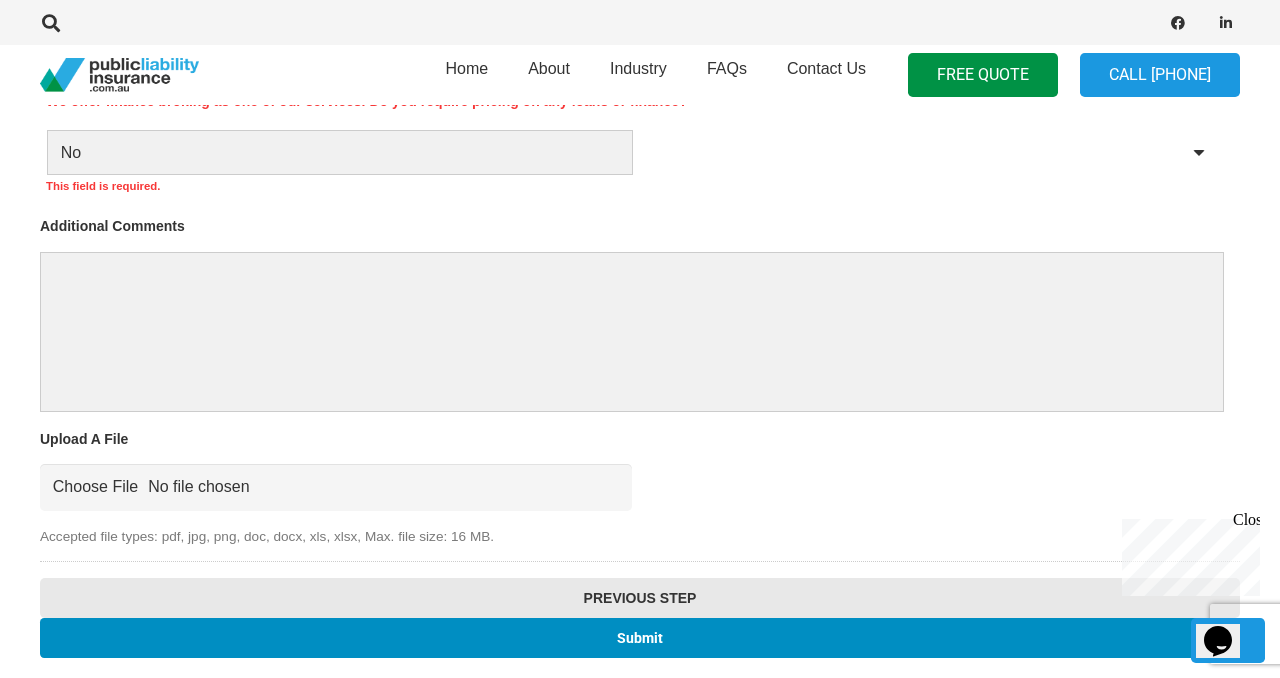click on "Submit" at bounding box center (640, 637) 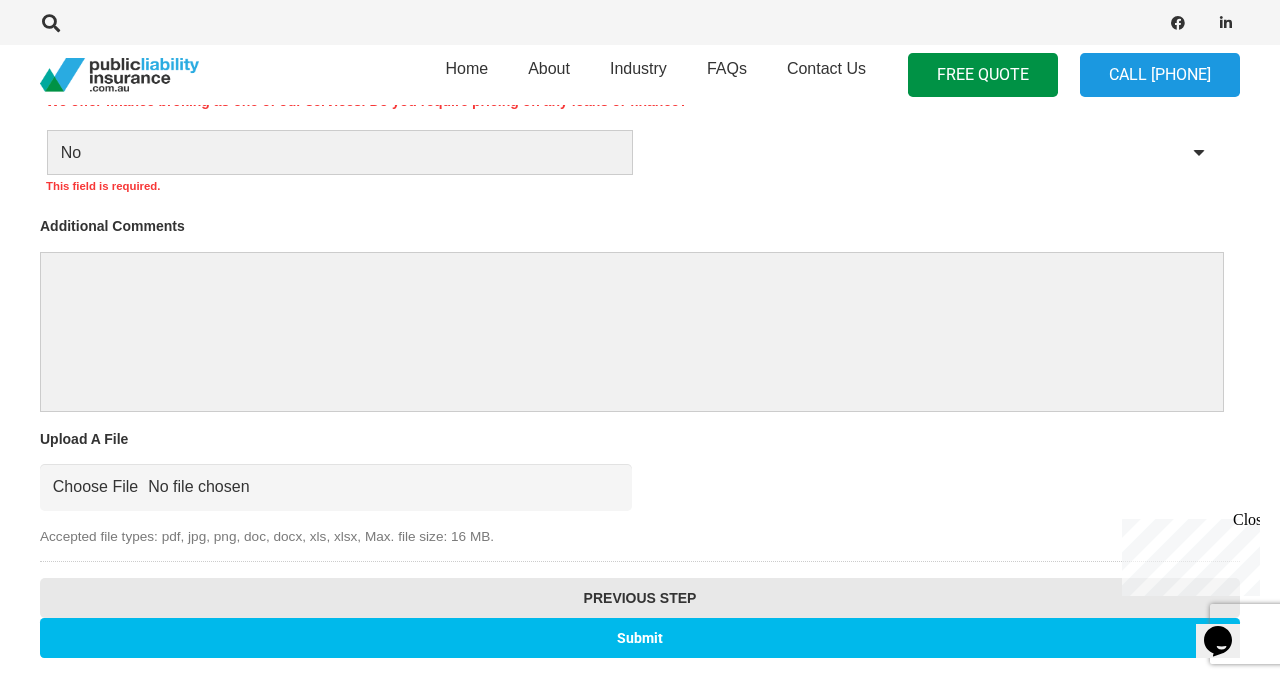 scroll, scrollTop: 550, scrollLeft: 0, axis: vertical 